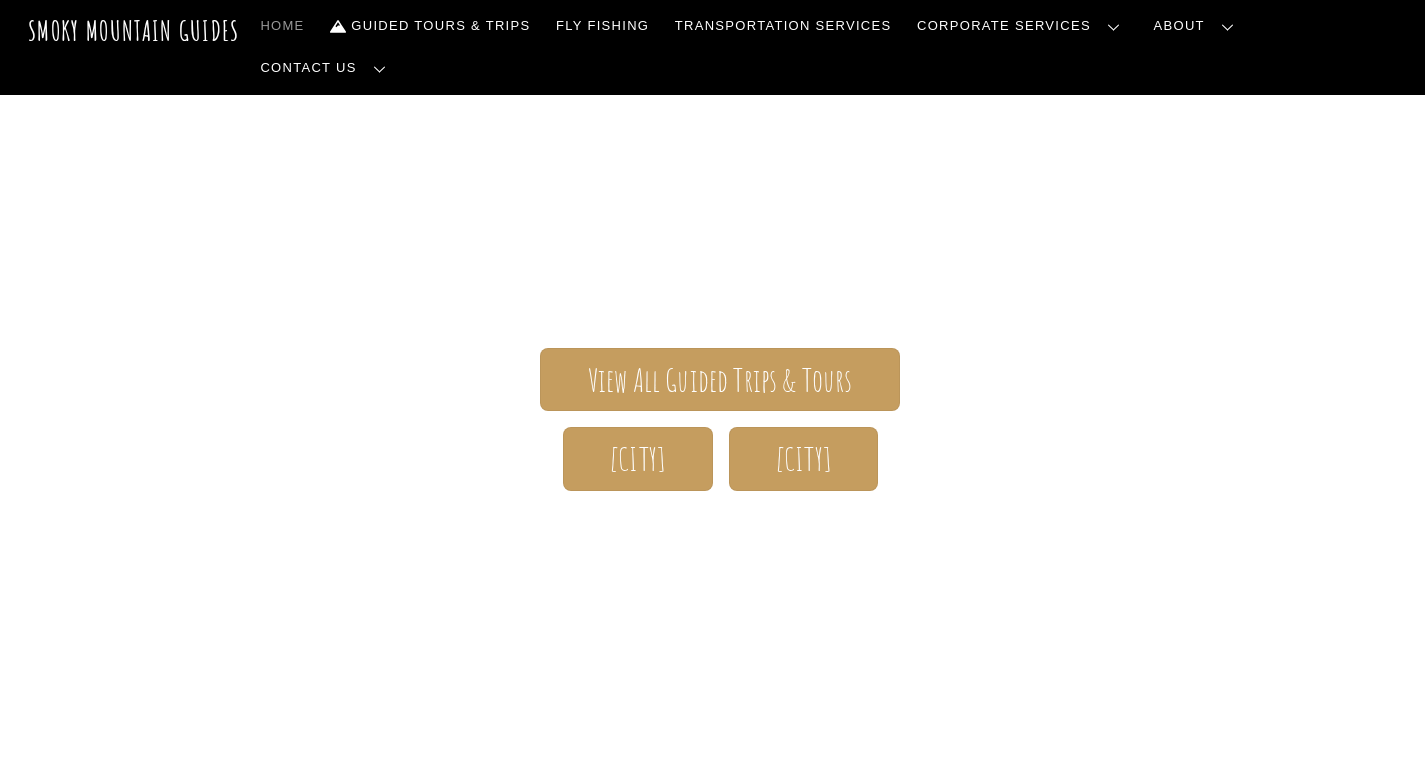 scroll, scrollTop: 300, scrollLeft: 0, axis: vertical 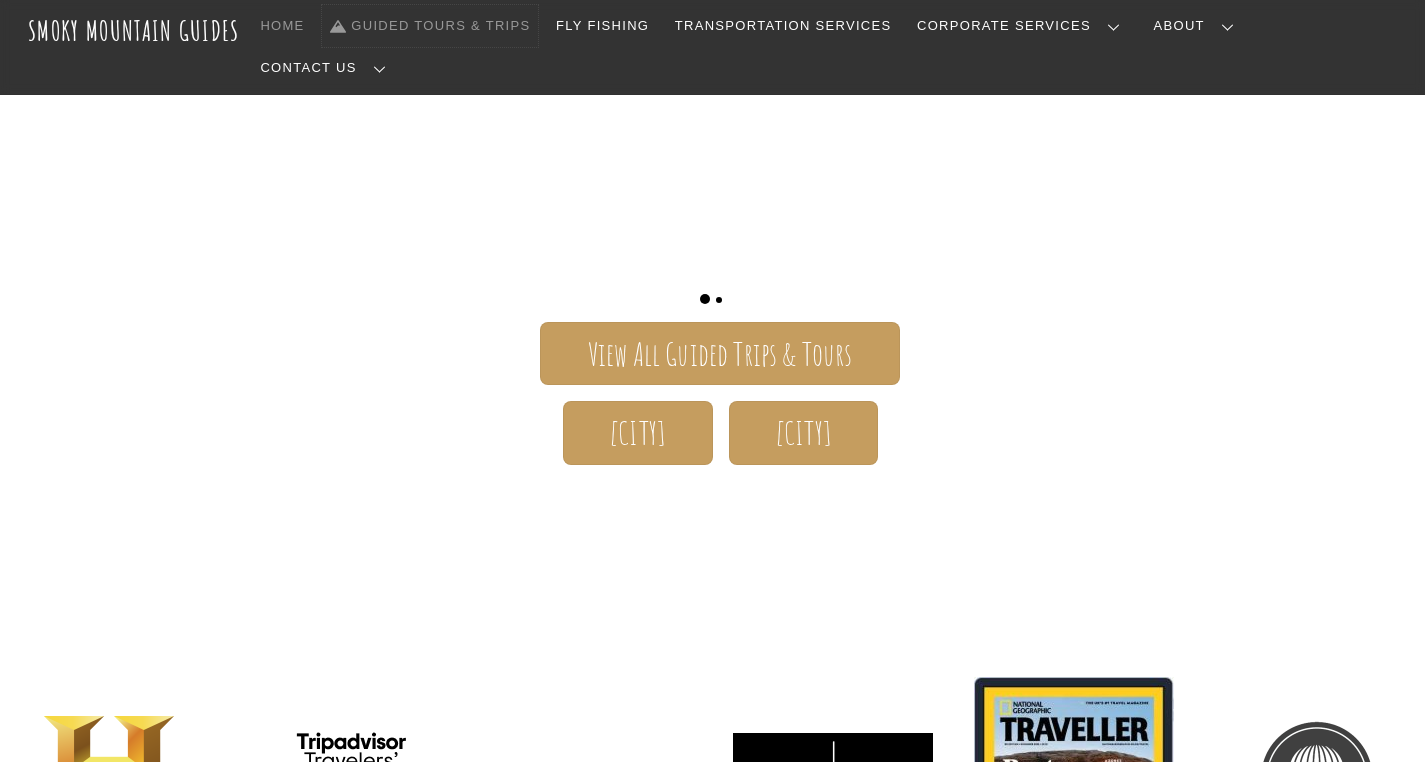 click on "Guided Tours & Trips" at bounding box center [430, 26] 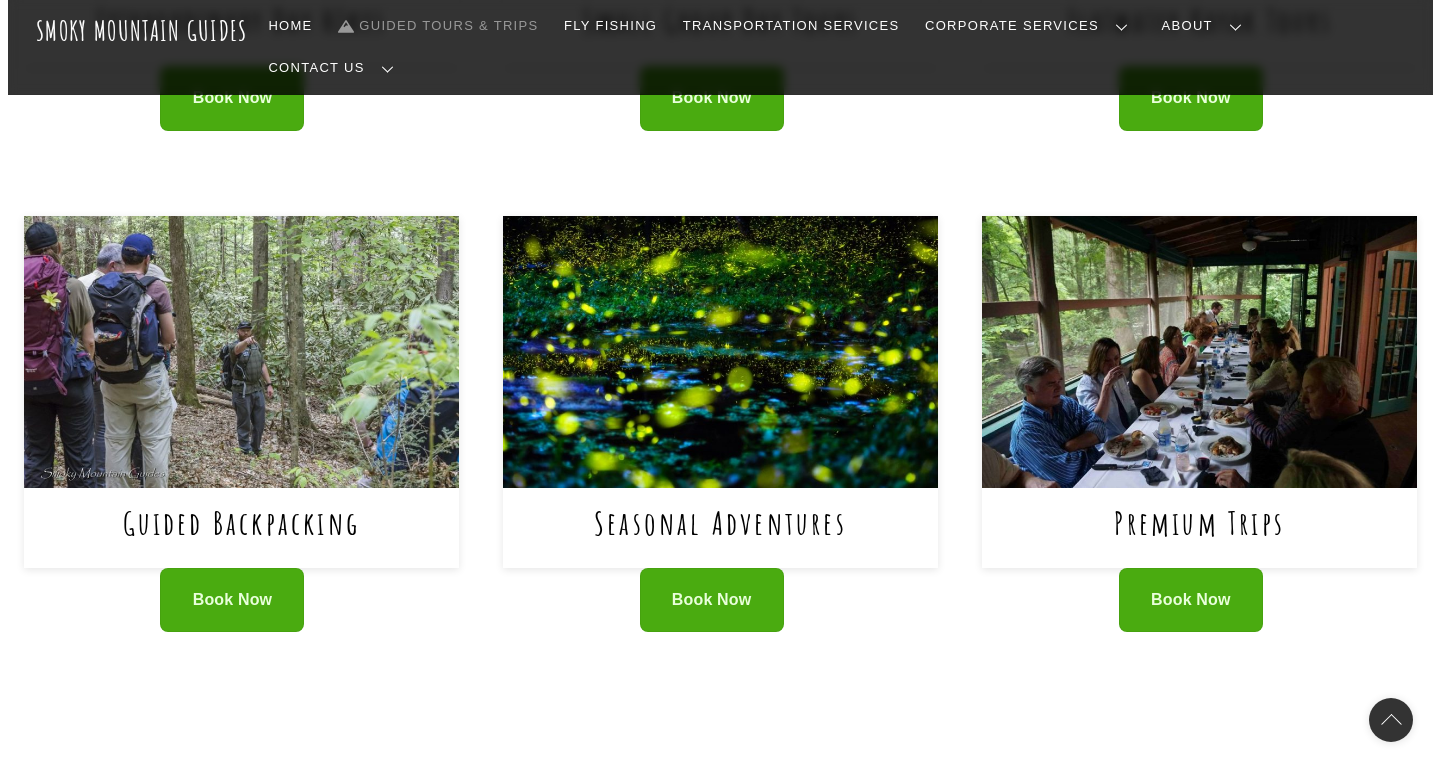 scroll, scrollTop: 699, scrollLeft: 0, axis: vertical 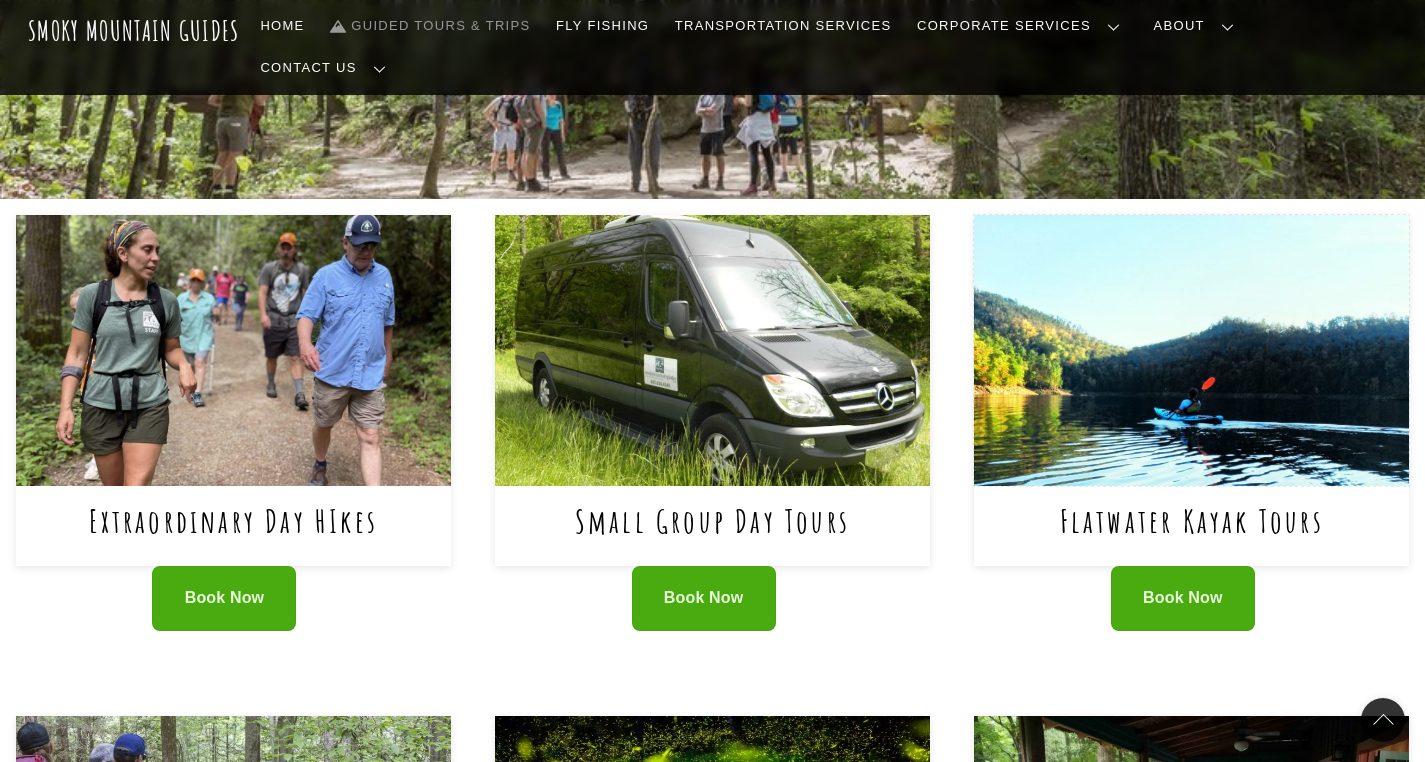 click at bounding box center [1191, 351] 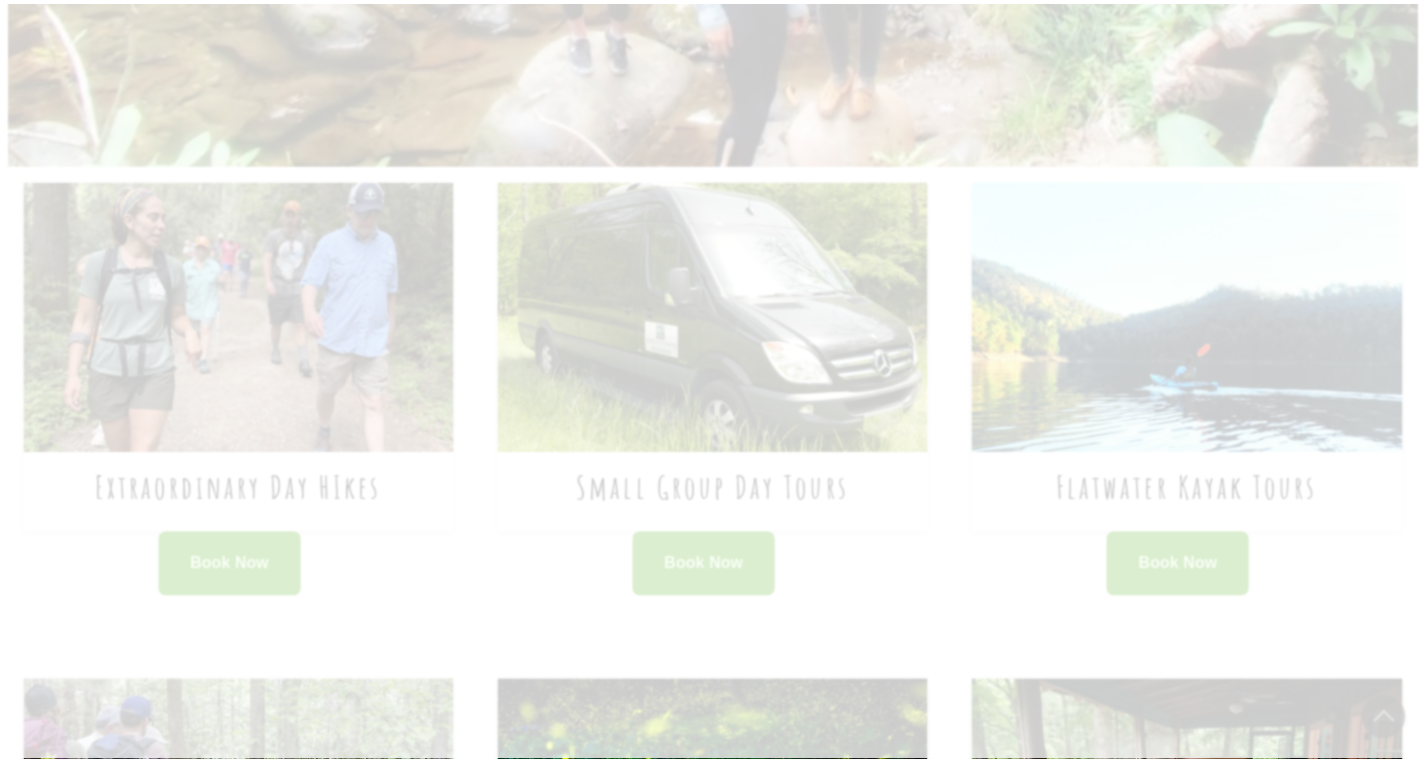 scroll, scrollTop: 0, scrollLeft: 0, axis: both 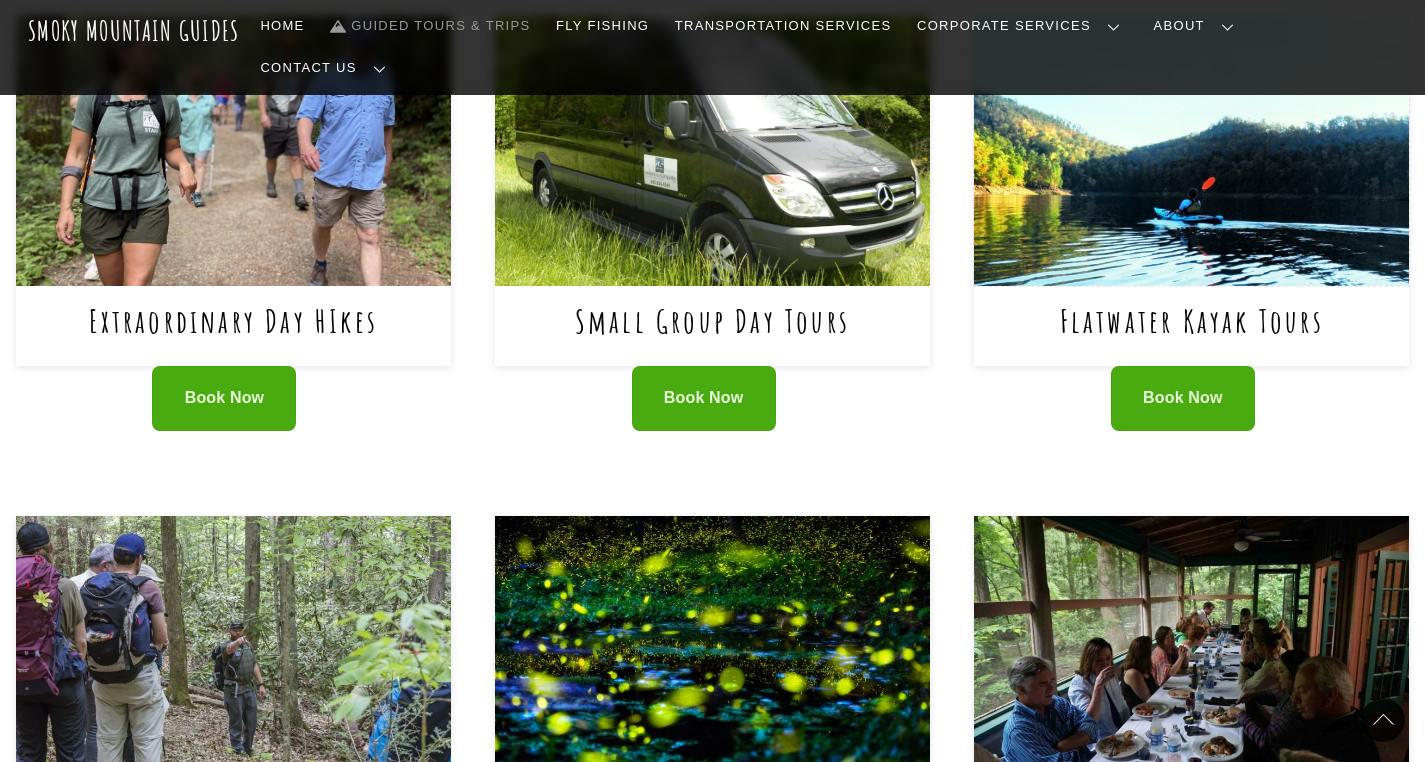click at bounding box center (1191, 151) 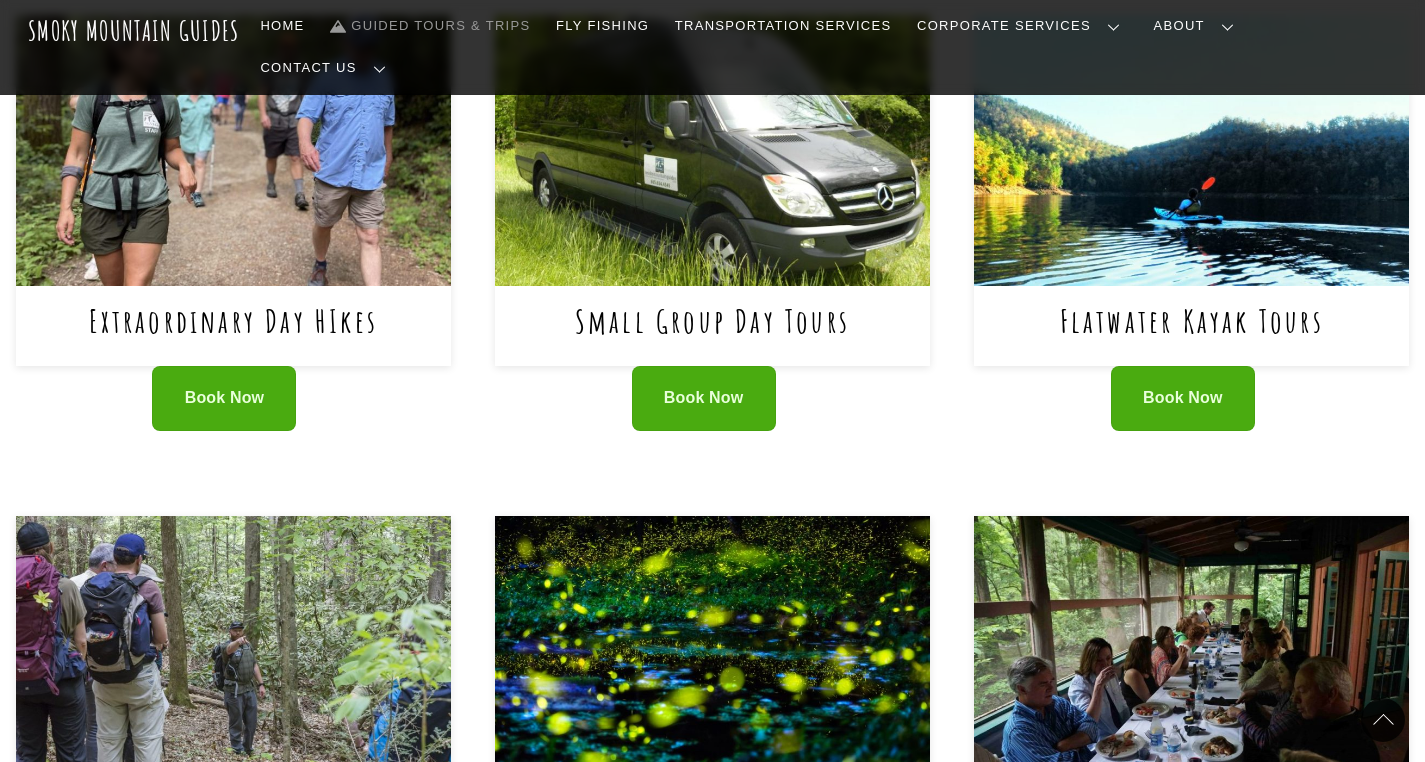 click on "Gallery" at bounding box center (0, 0) 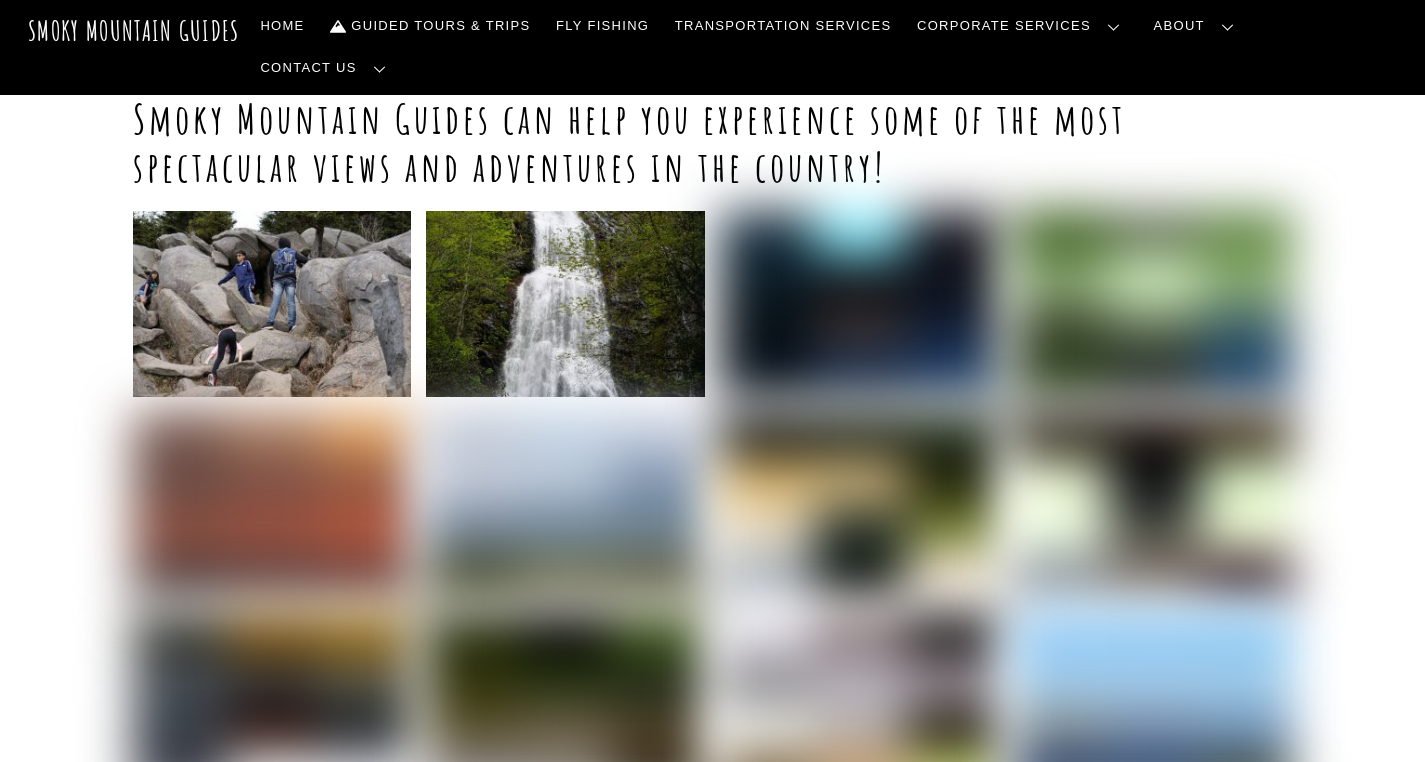 scroll, scrollTop: 0, scrollLeft: 0, axis: both 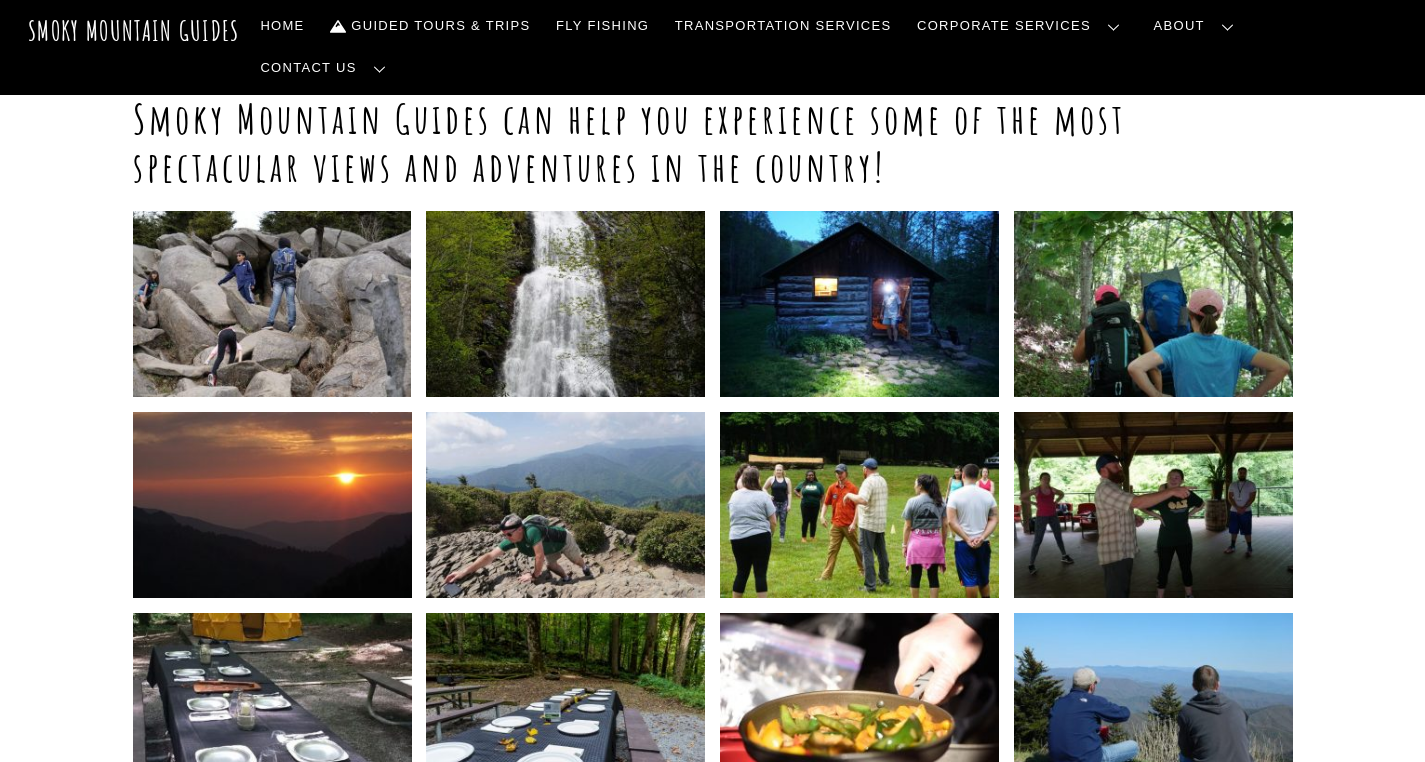 click on "Frequently Asked Questions" at bounding box center (0, 0) 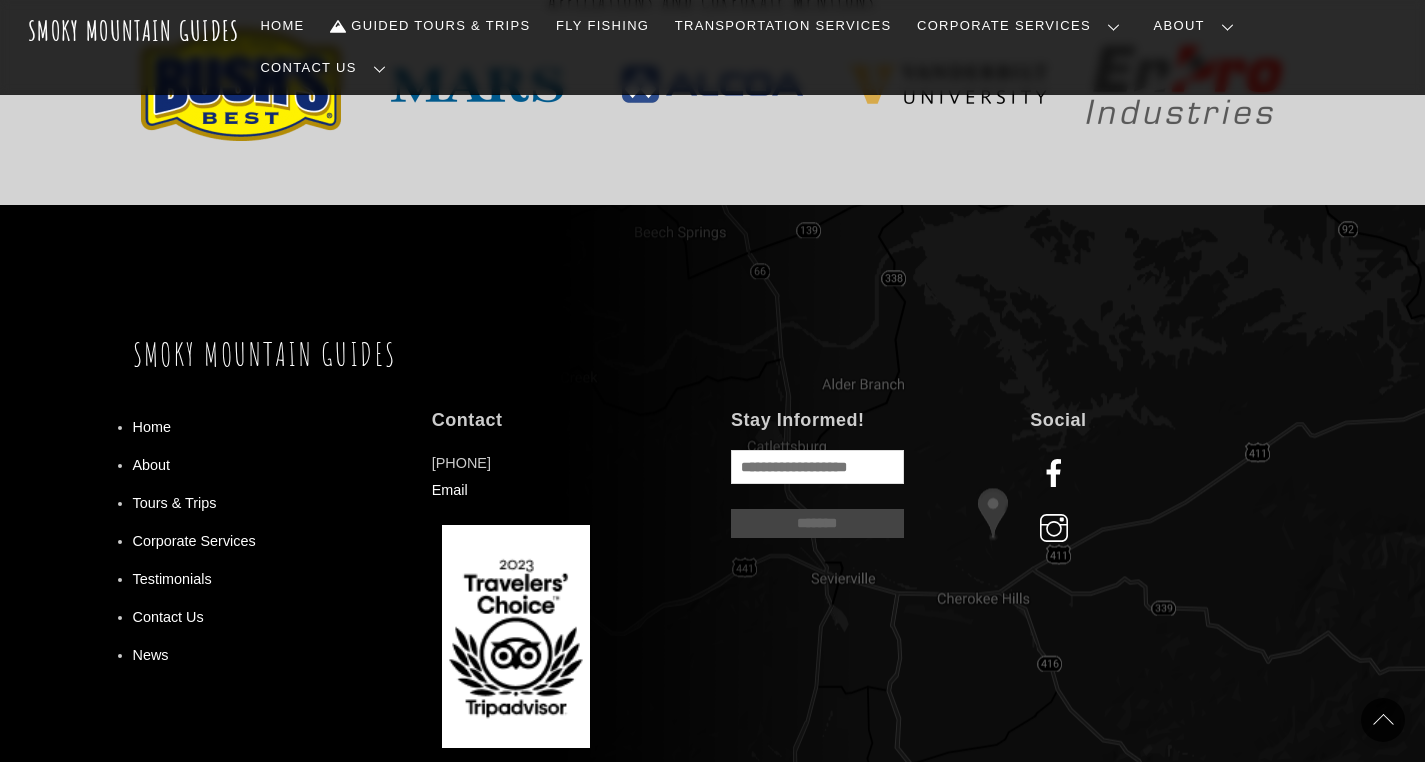 scroll, scrollTop: 2373, scrollLeft: 0, axis: vertical 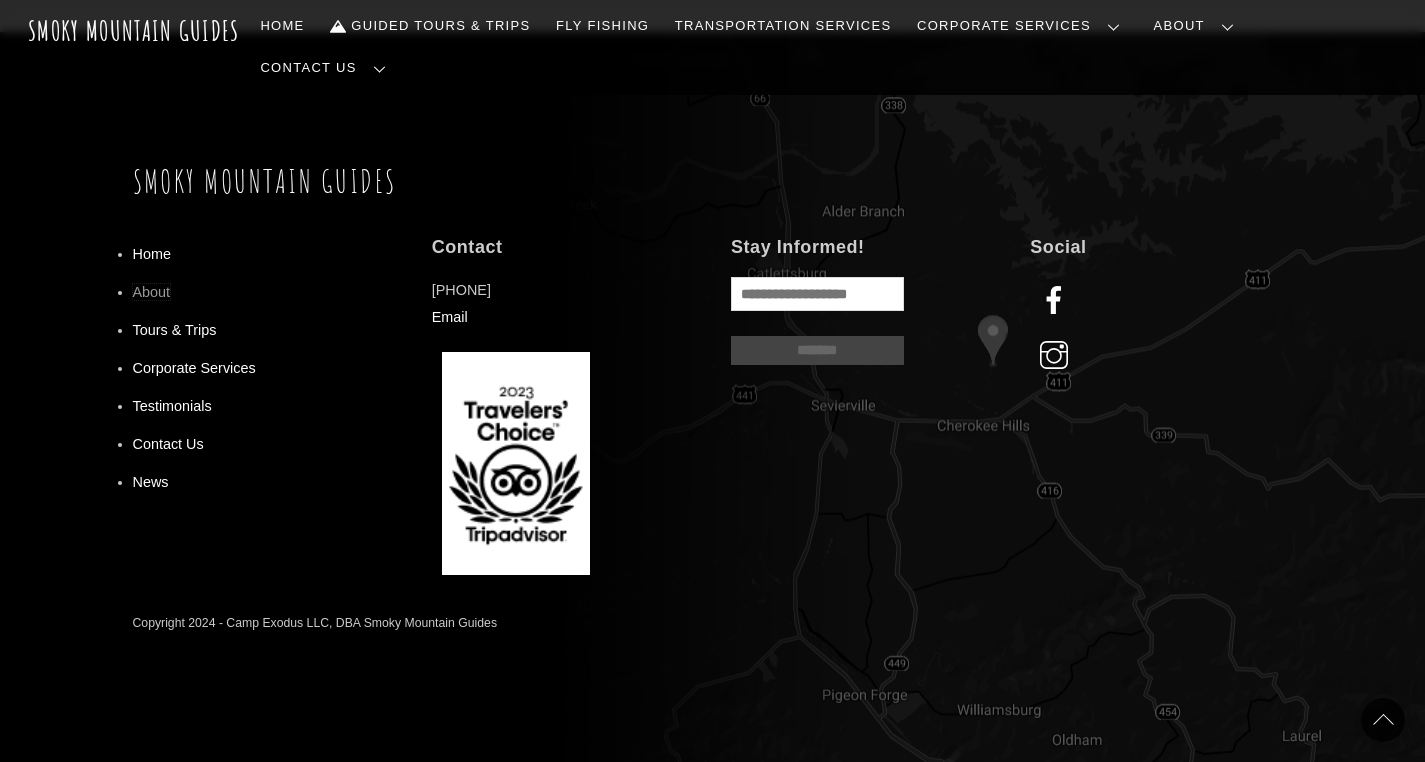 click on "About" at bounding box center [152, 292] 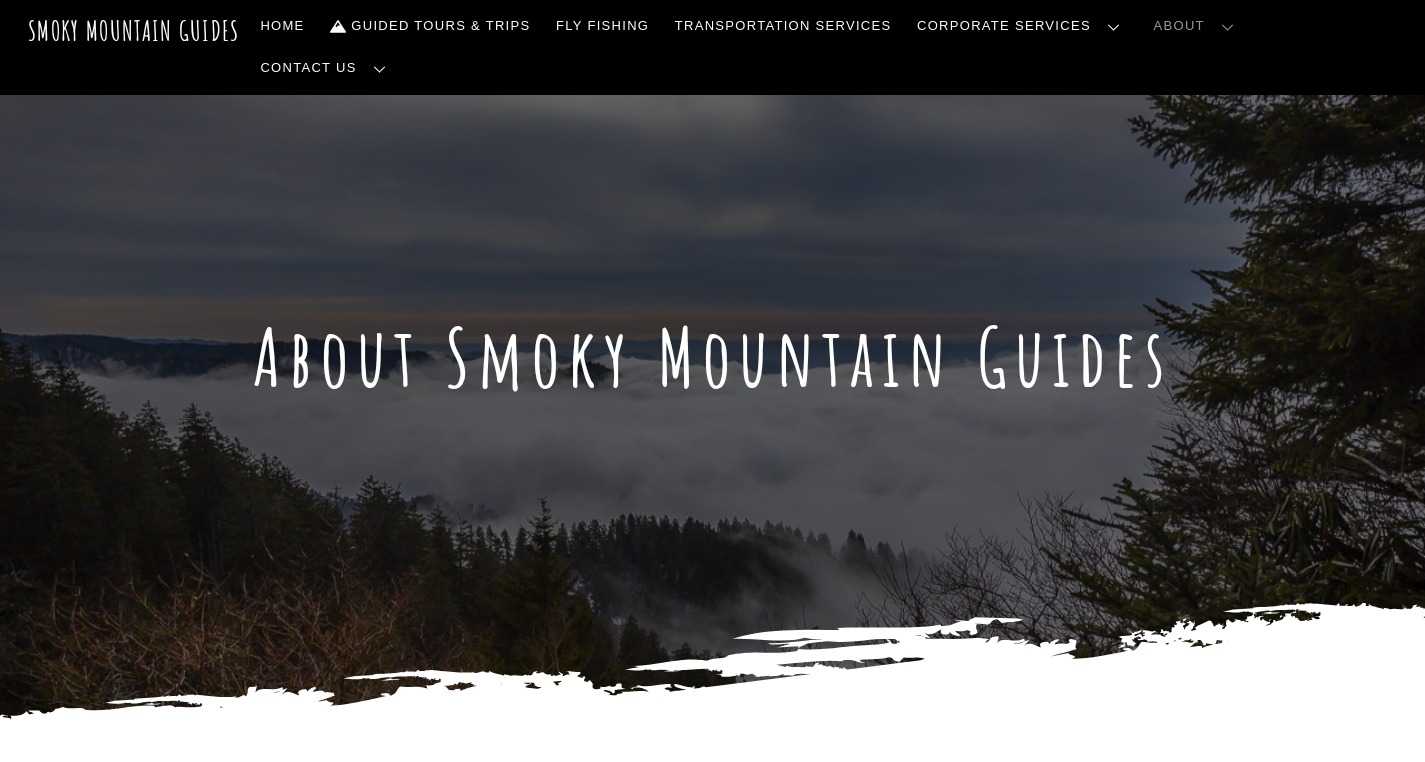 scroll, scrollTop: 400, scrollLeft: 0, axis: vertical 